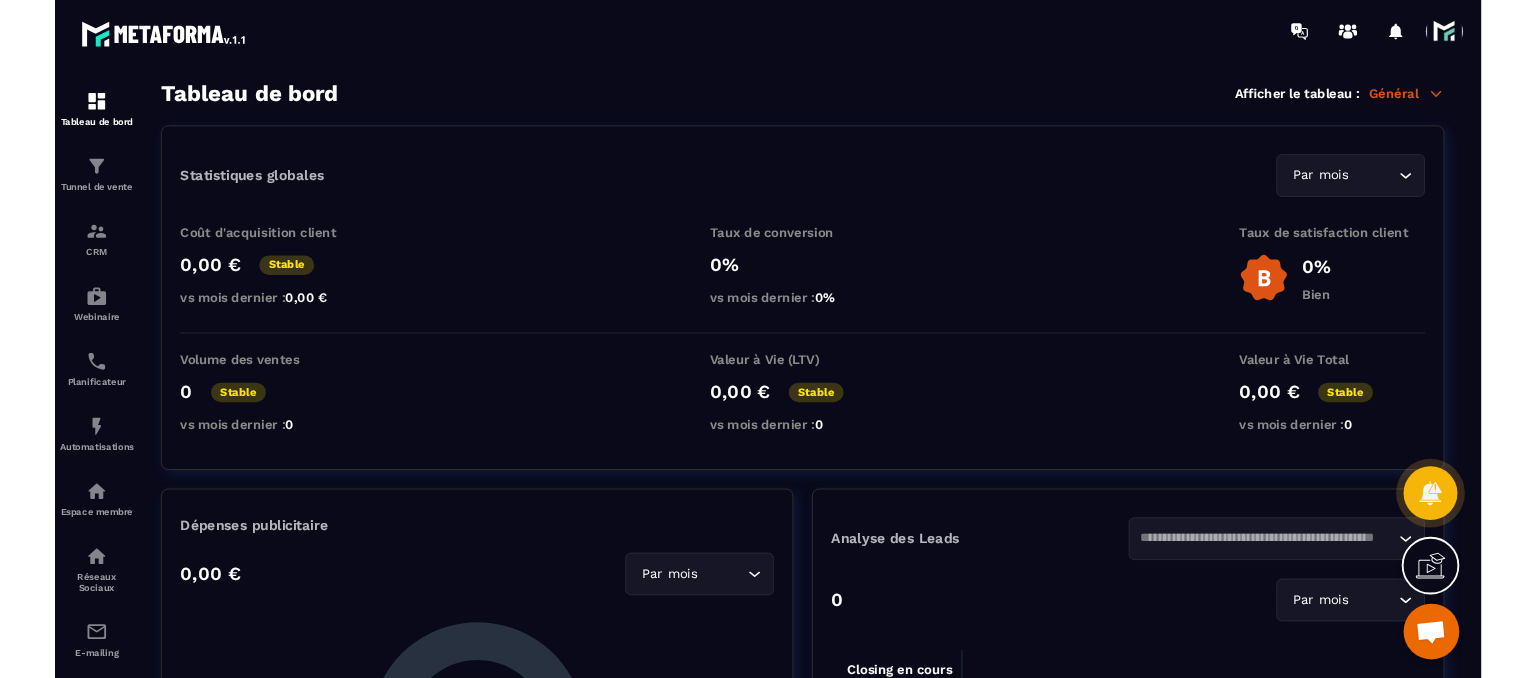 scroll, scrollTop: 0, scrollLeft: 0, axis: both 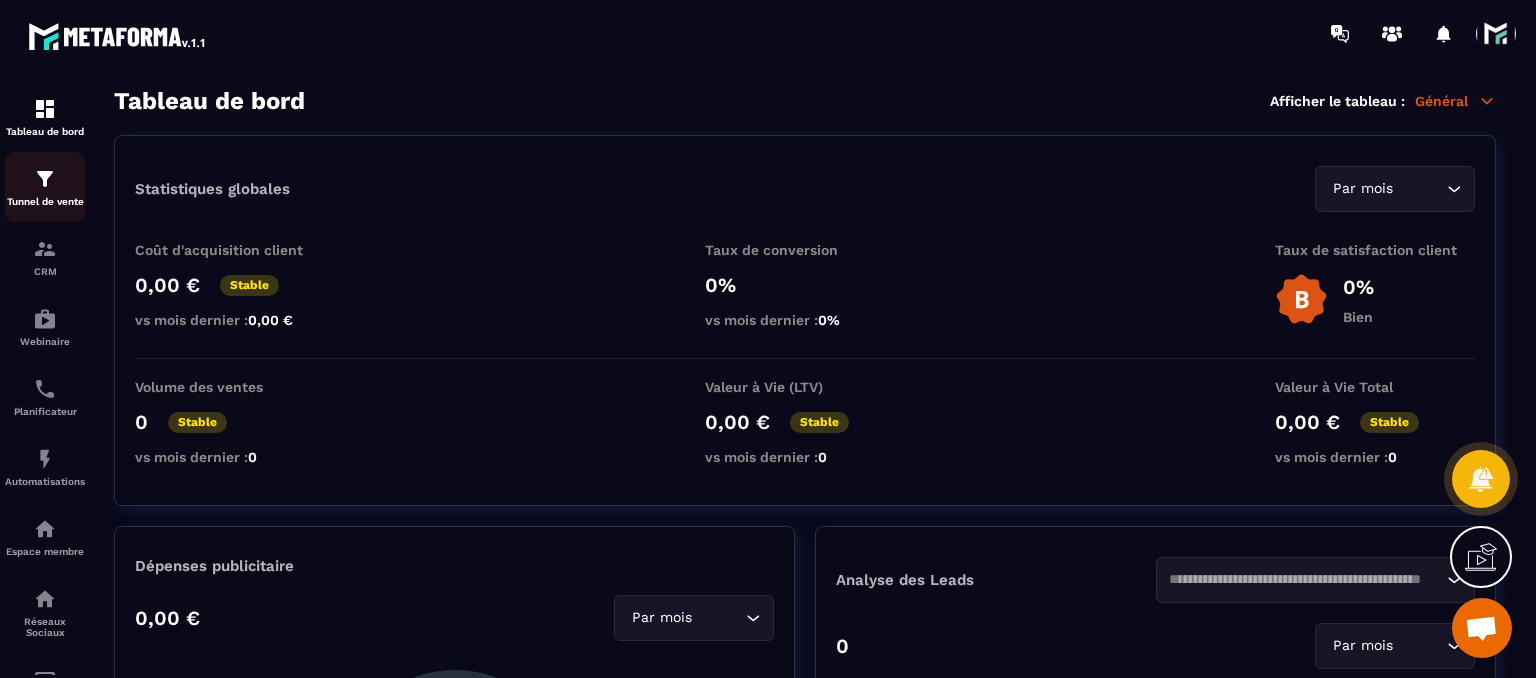 click on "Tunnel de vente" at bounding box center (45, 187) 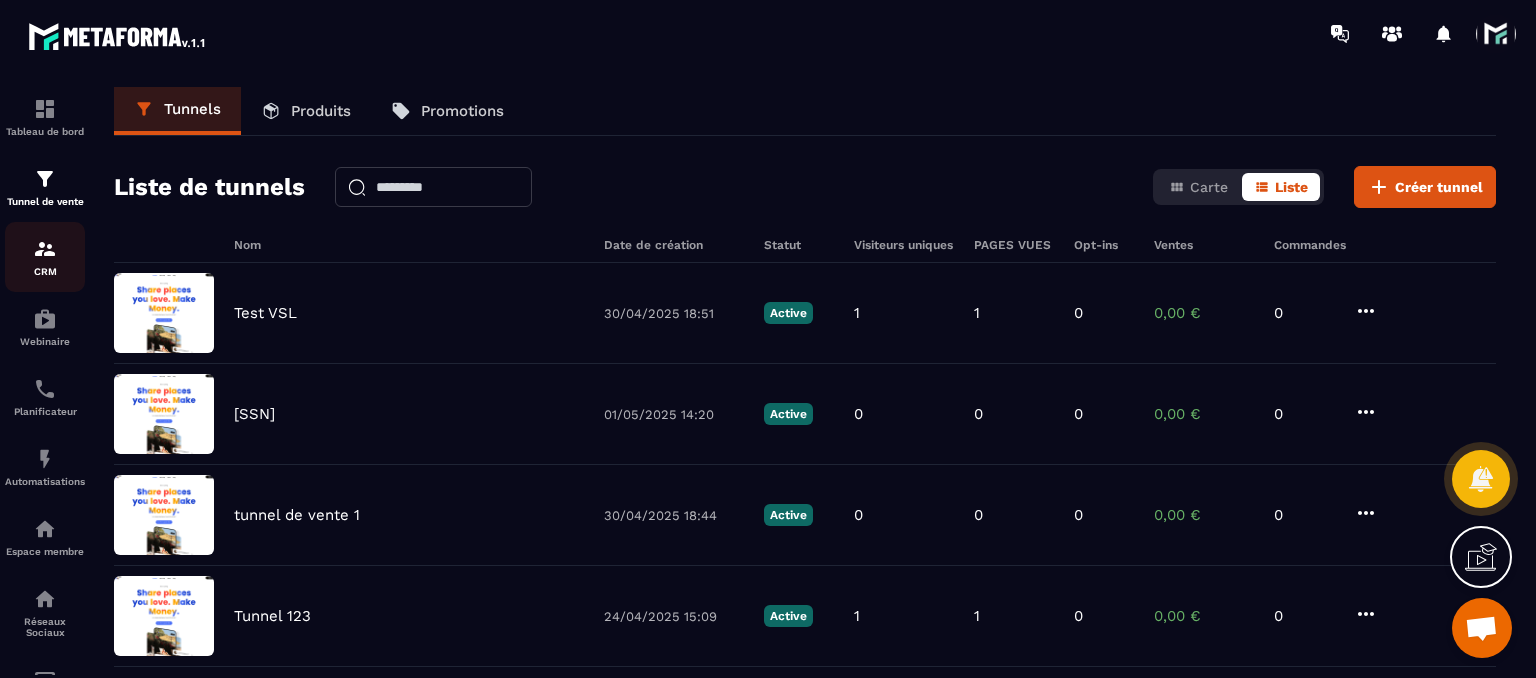 click on "CRM" at bounding box center (45, 257) 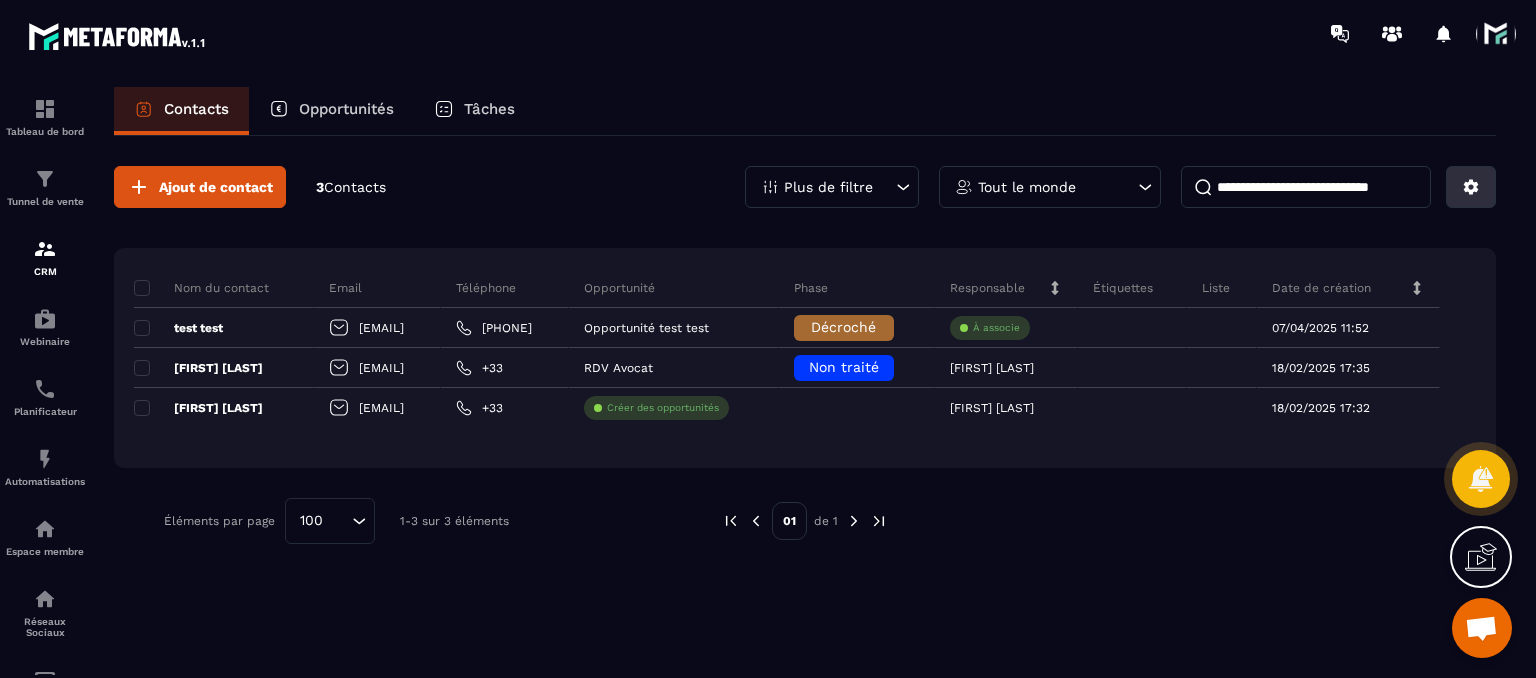 click 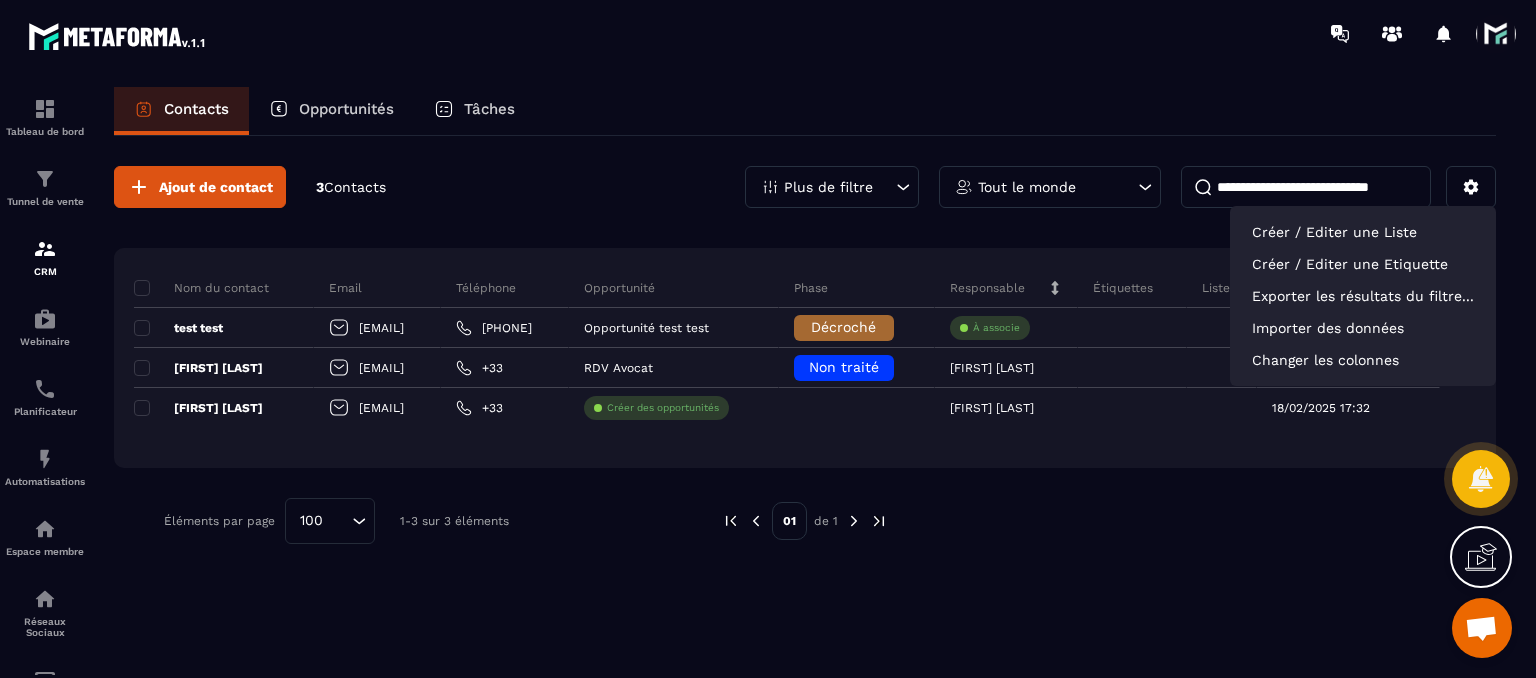 click at bounding box center [1182, 521] 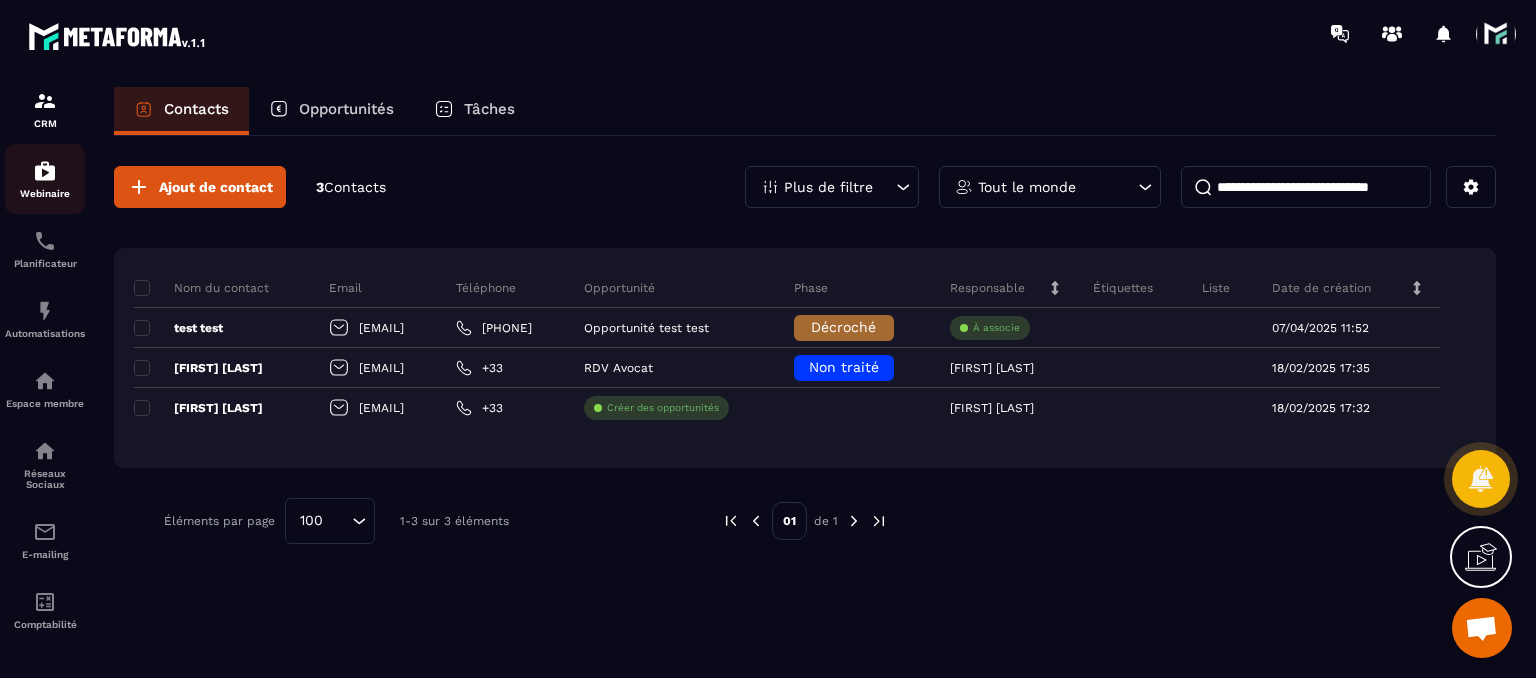 scroll, scrollTop: 159, scrollLeft: 0, axis: vertical 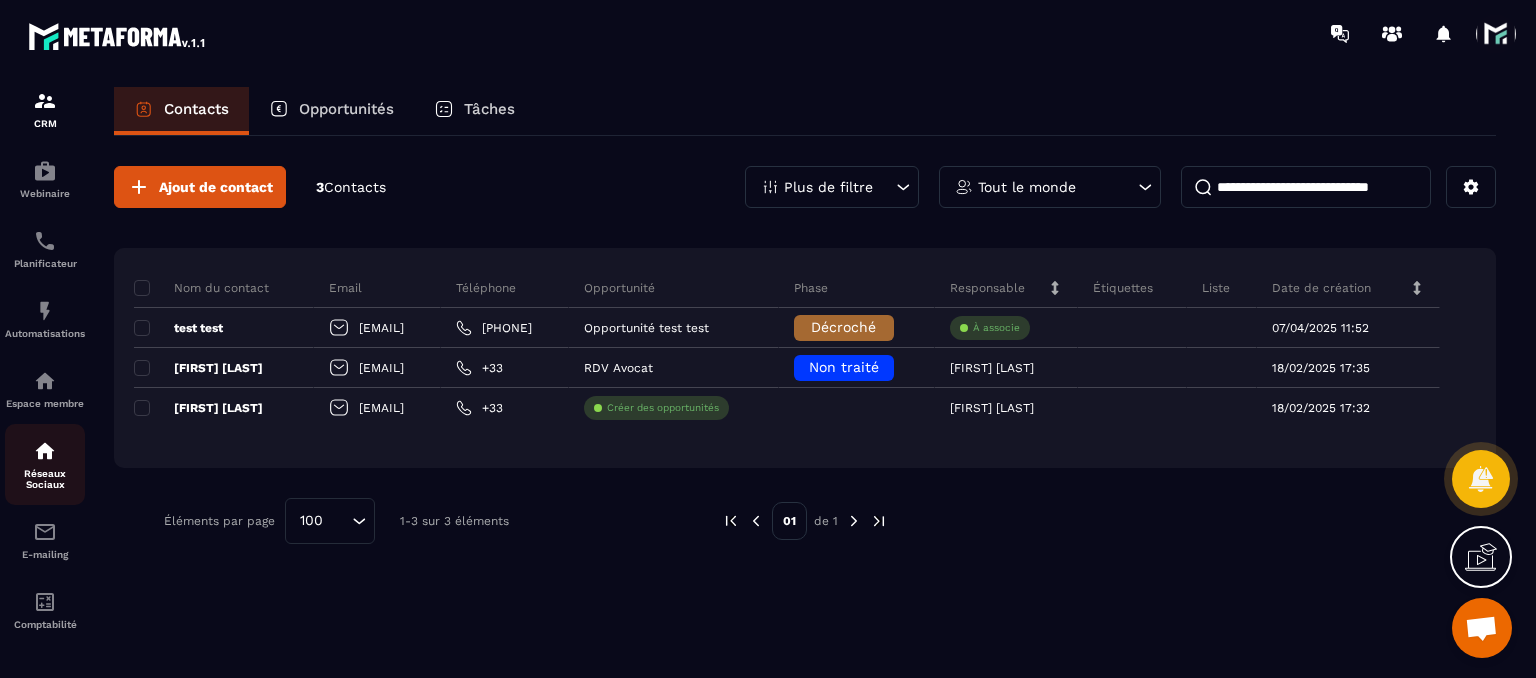 click at bounding box center (45, 451) 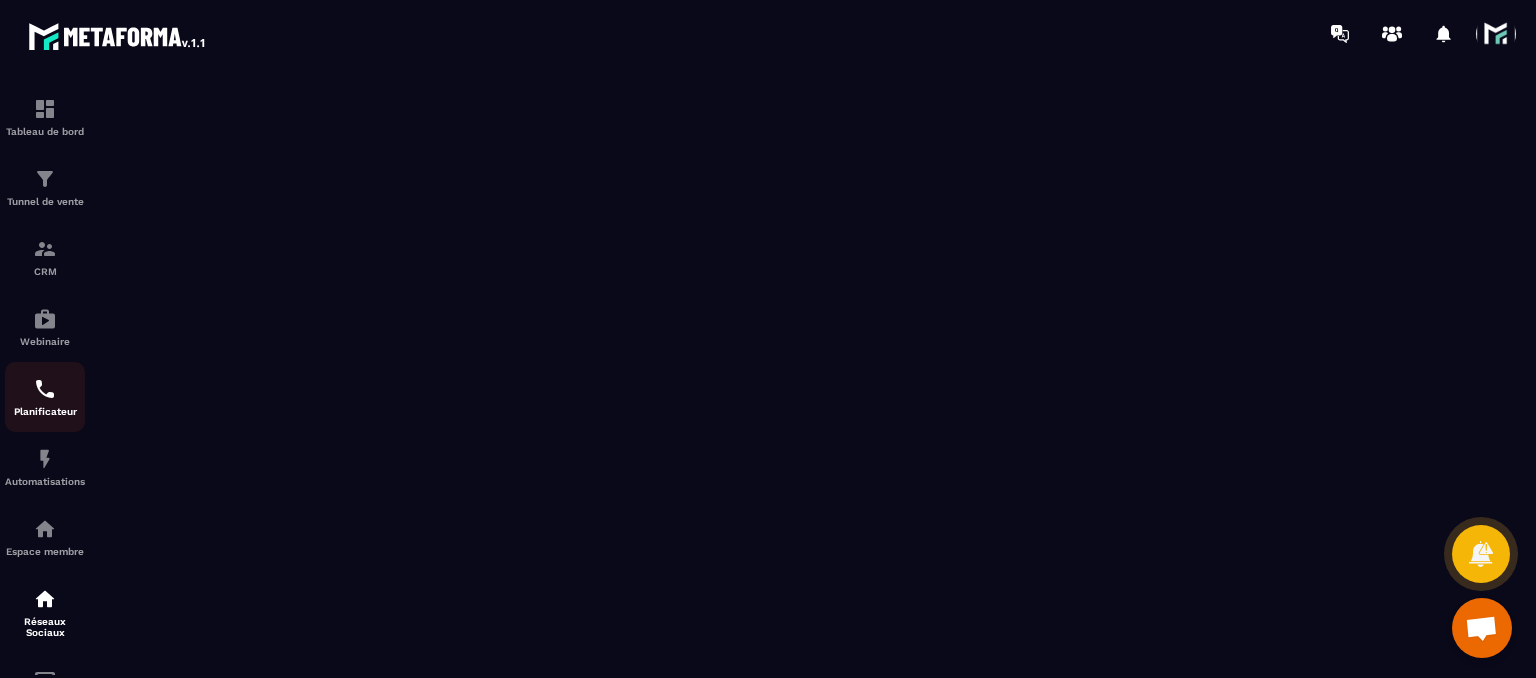 click on "Planificateur" at bounding box center (45, 411) 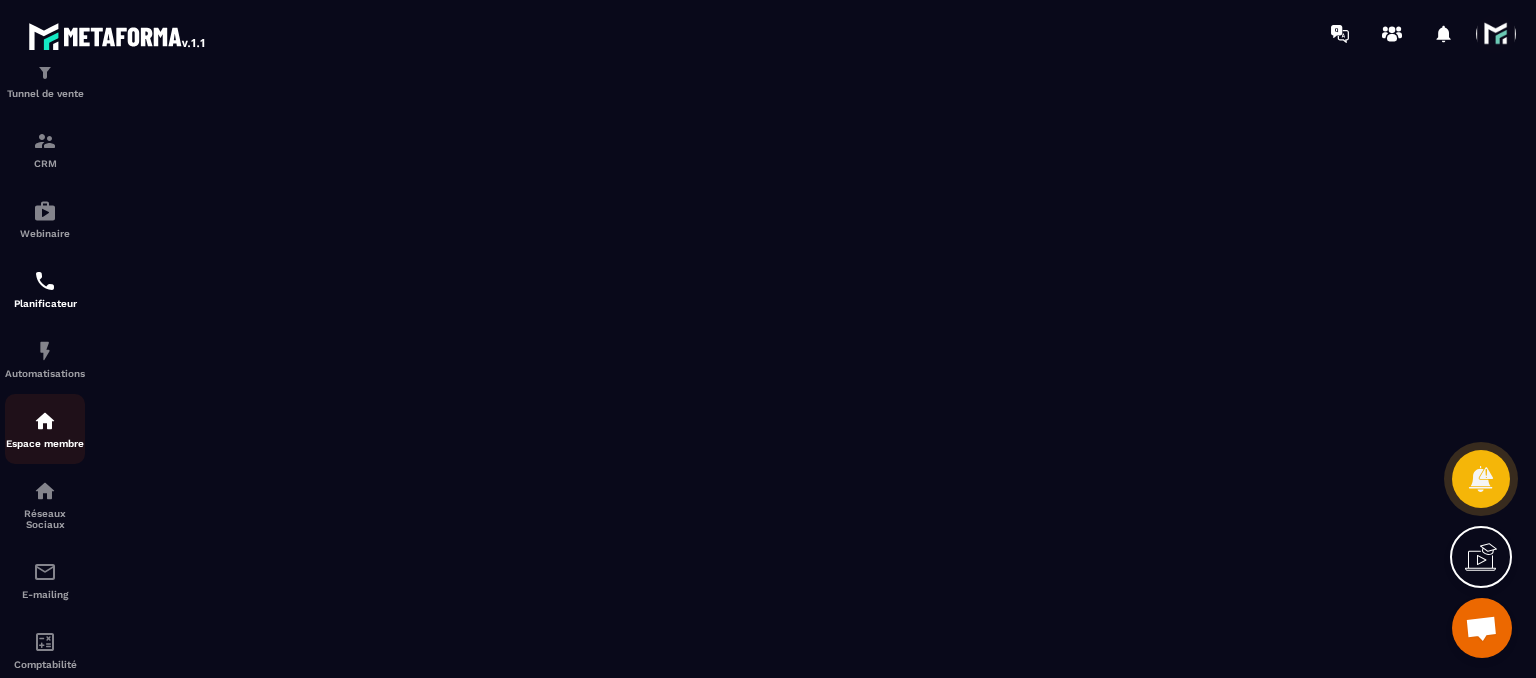 scroll, scrollTop: 159, scrollLeft: 0, axis: vertical 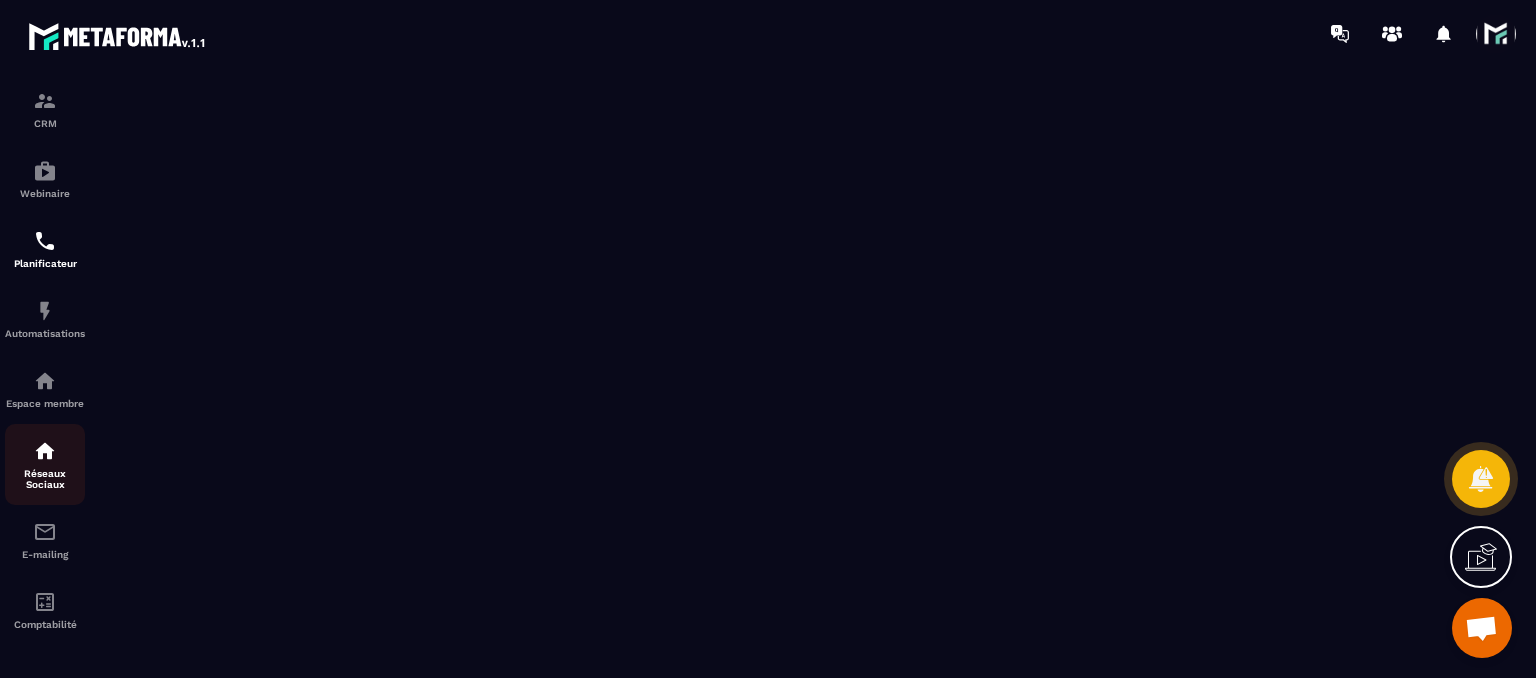 click at bounding box center [45, 451] 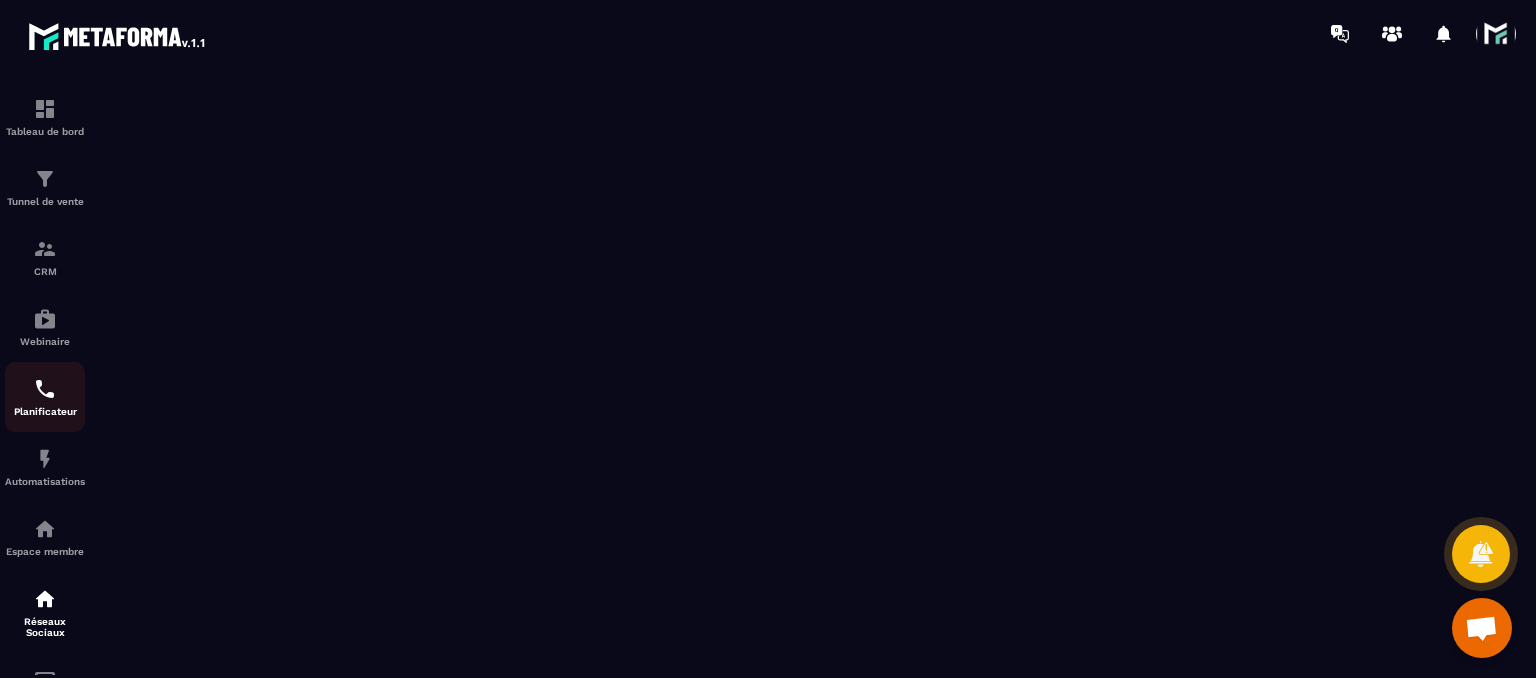 scroll, scrollTop: 100, scrollLeft: 0, axis: vertical 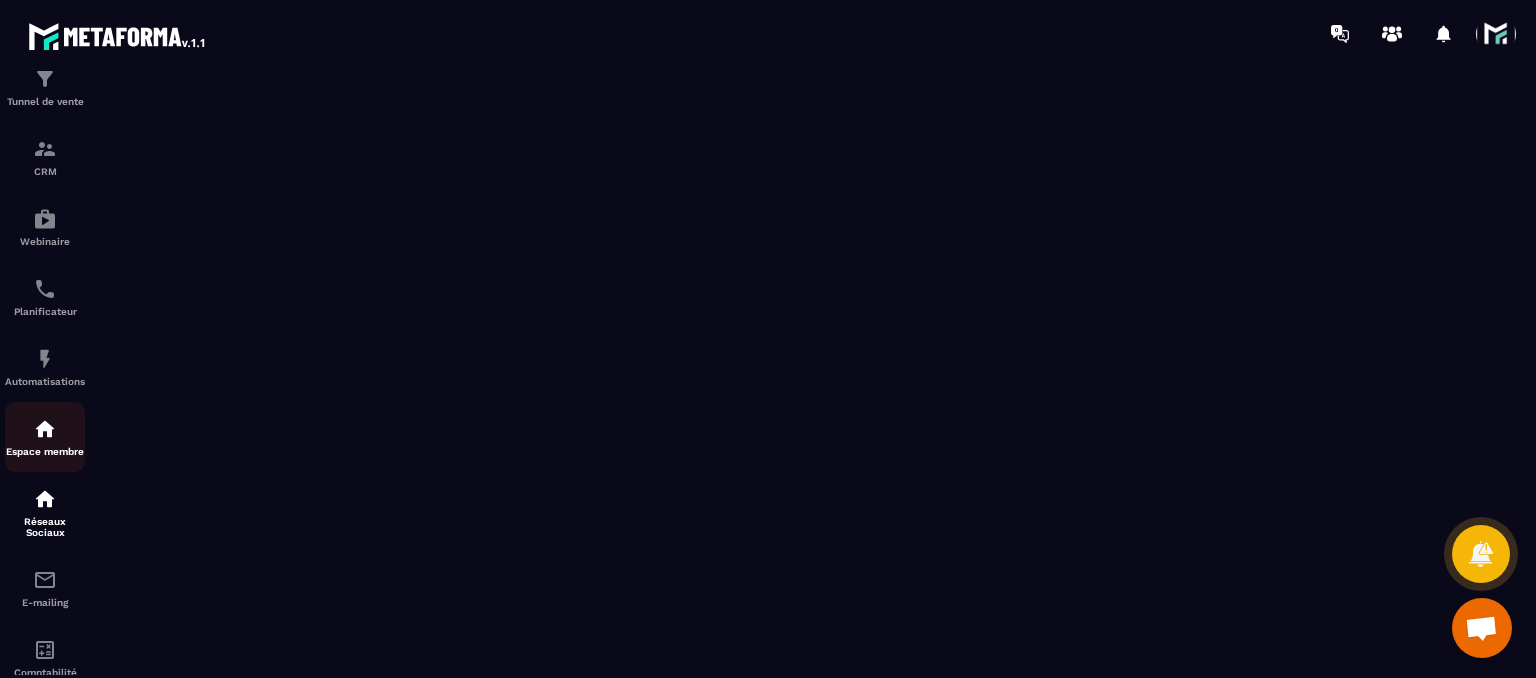 click at bounding box center [45, 429] 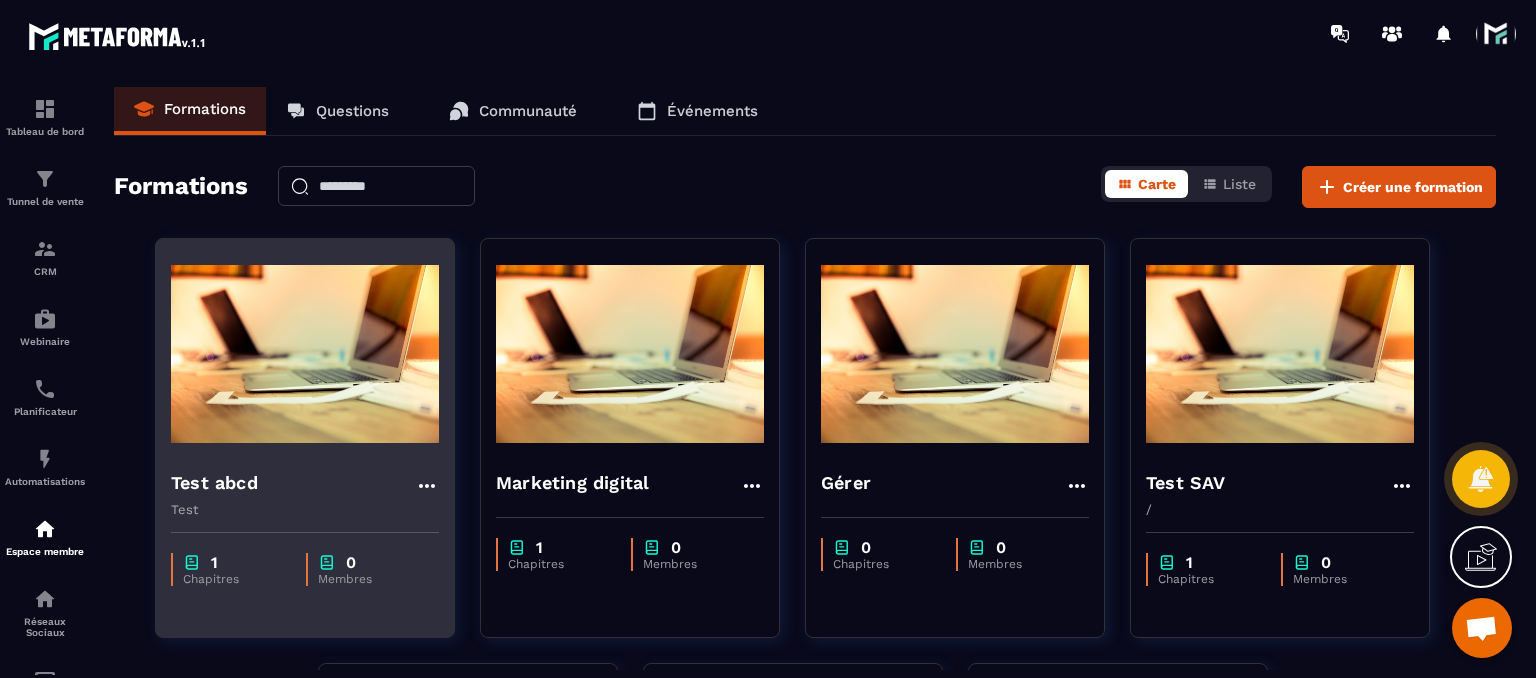 click at bounding box center (305, 354) 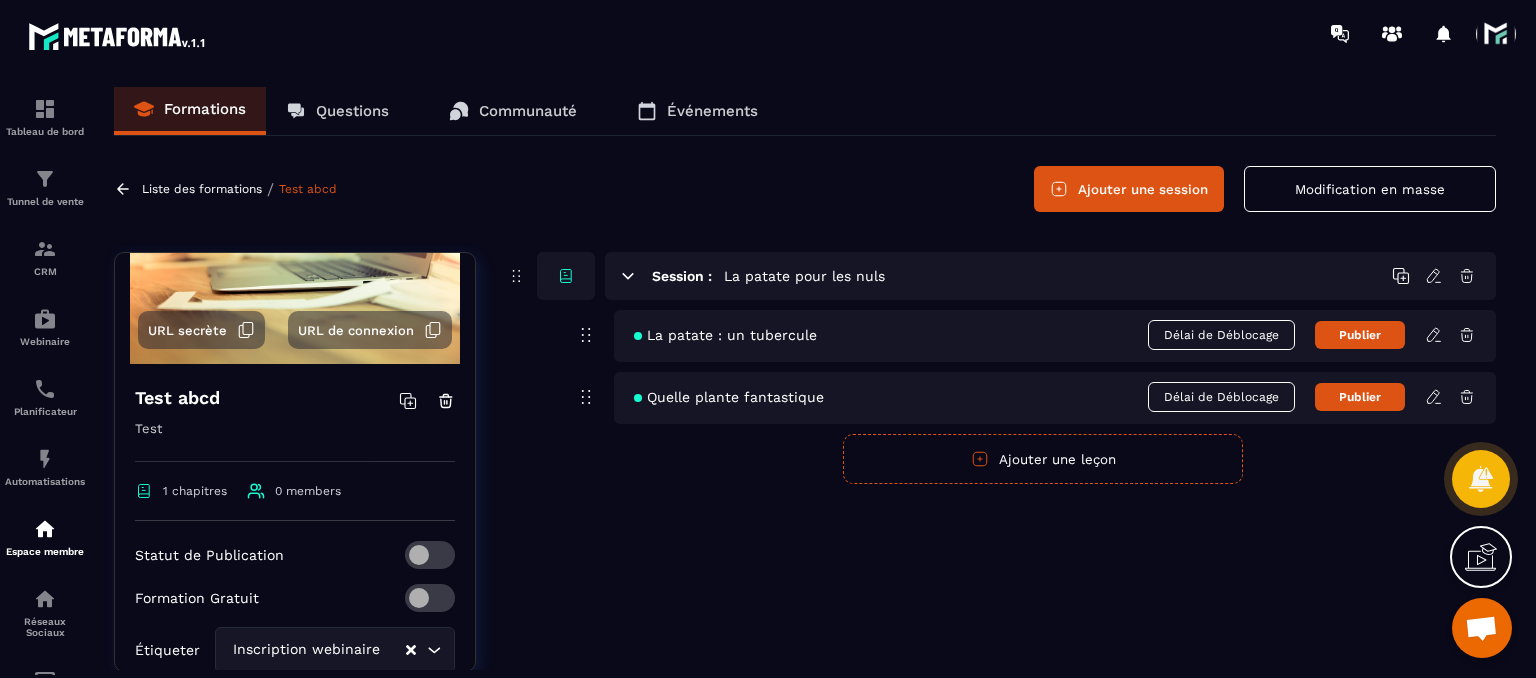 scroll, scrollTop: 300, scrollLeft: 0, axis: vertical 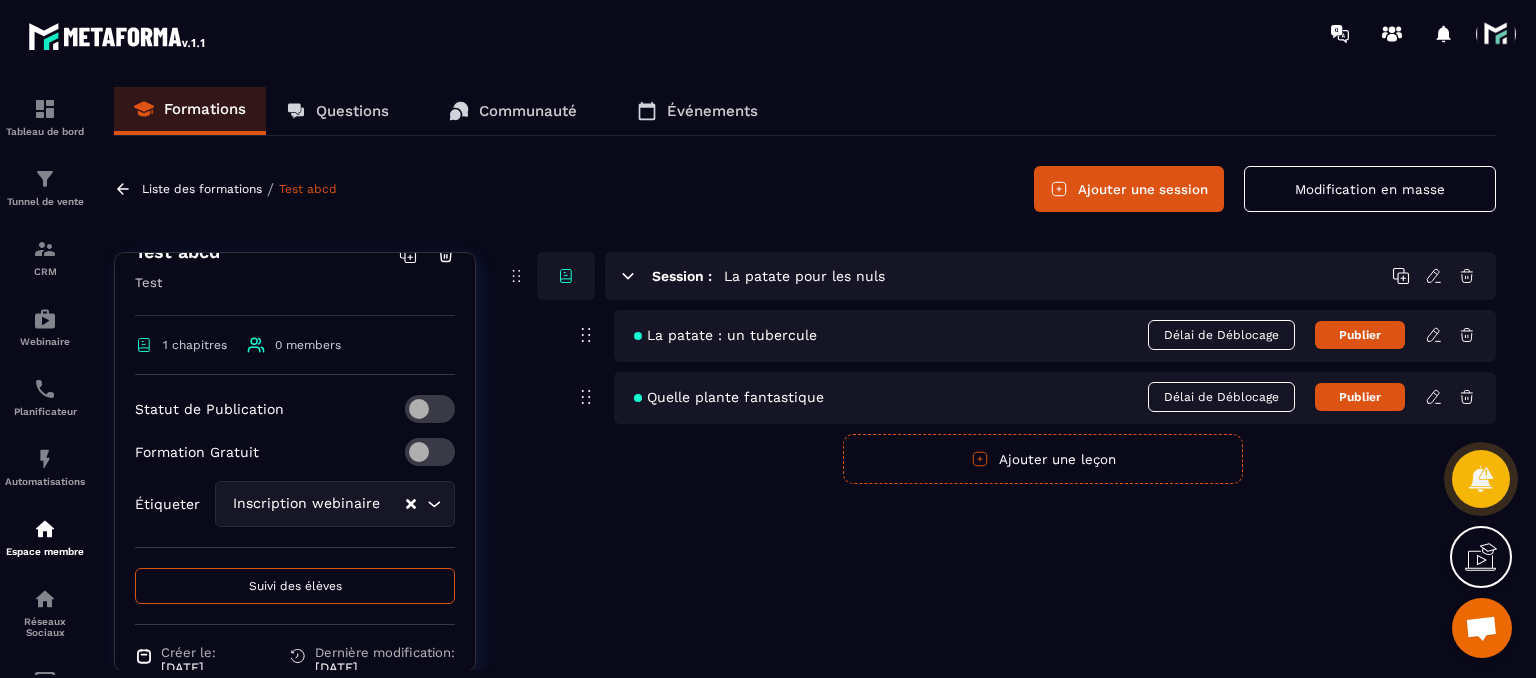 click on "Liste des formations / Test abcd  Ajouter une session Modification en masse" at bounding box center [805, 189] 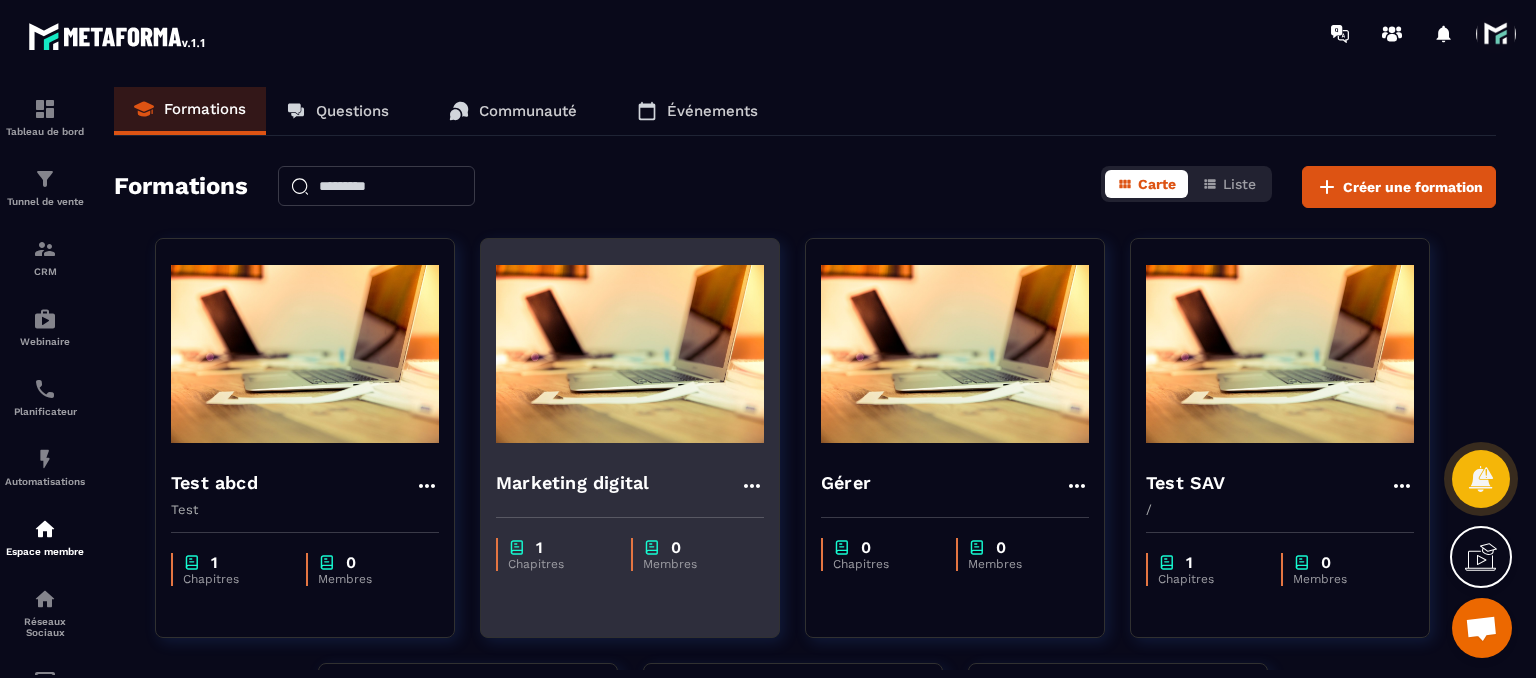 click on "Marketing digital" at bounding box center (630, 478) 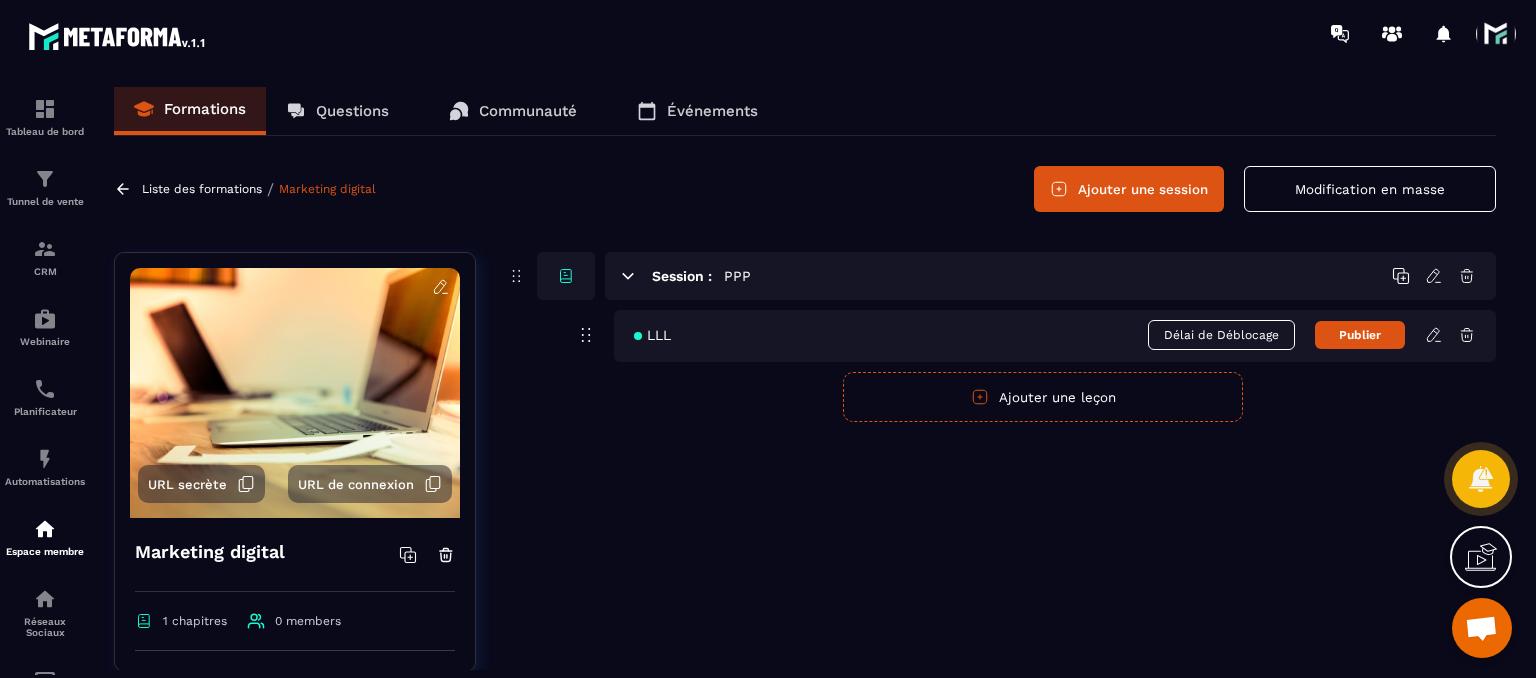 click 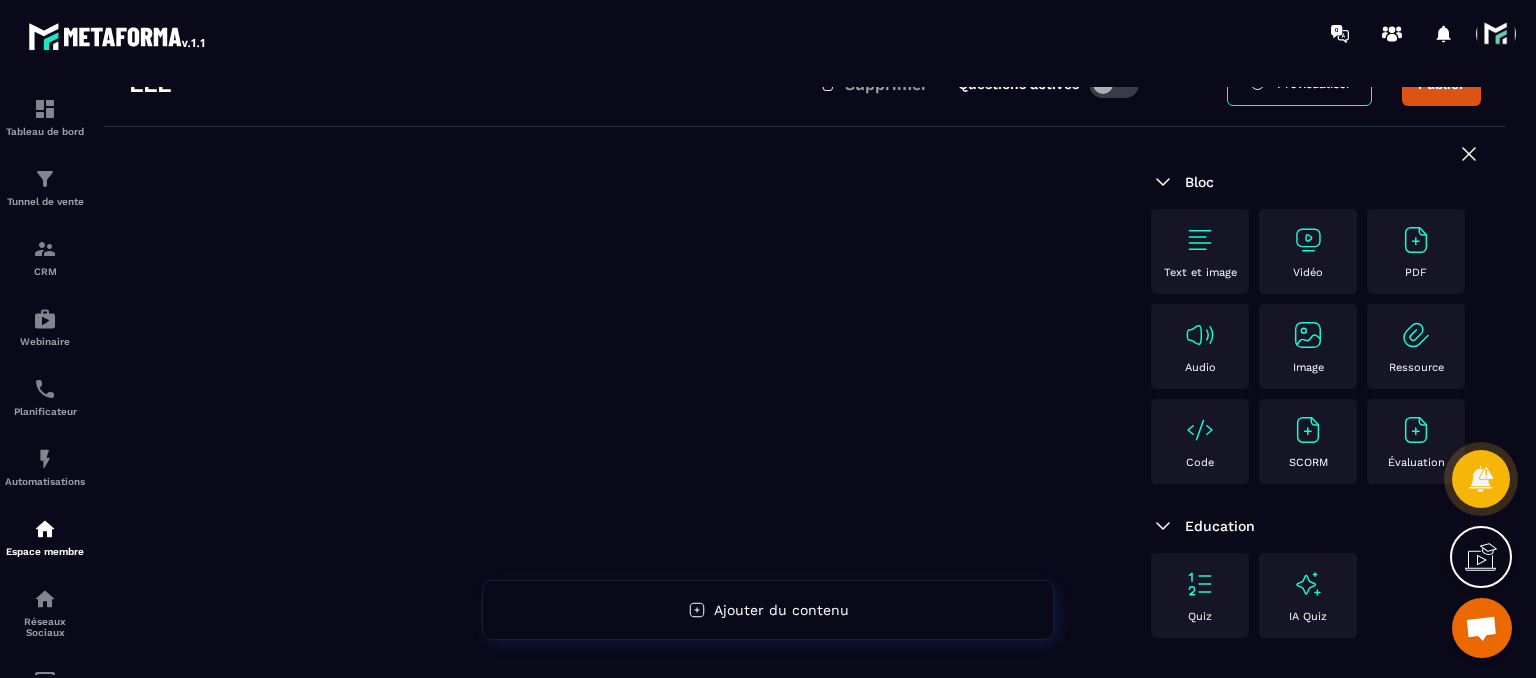 scroll, scrollTop: 0, scrollLeft: 0, axis: both 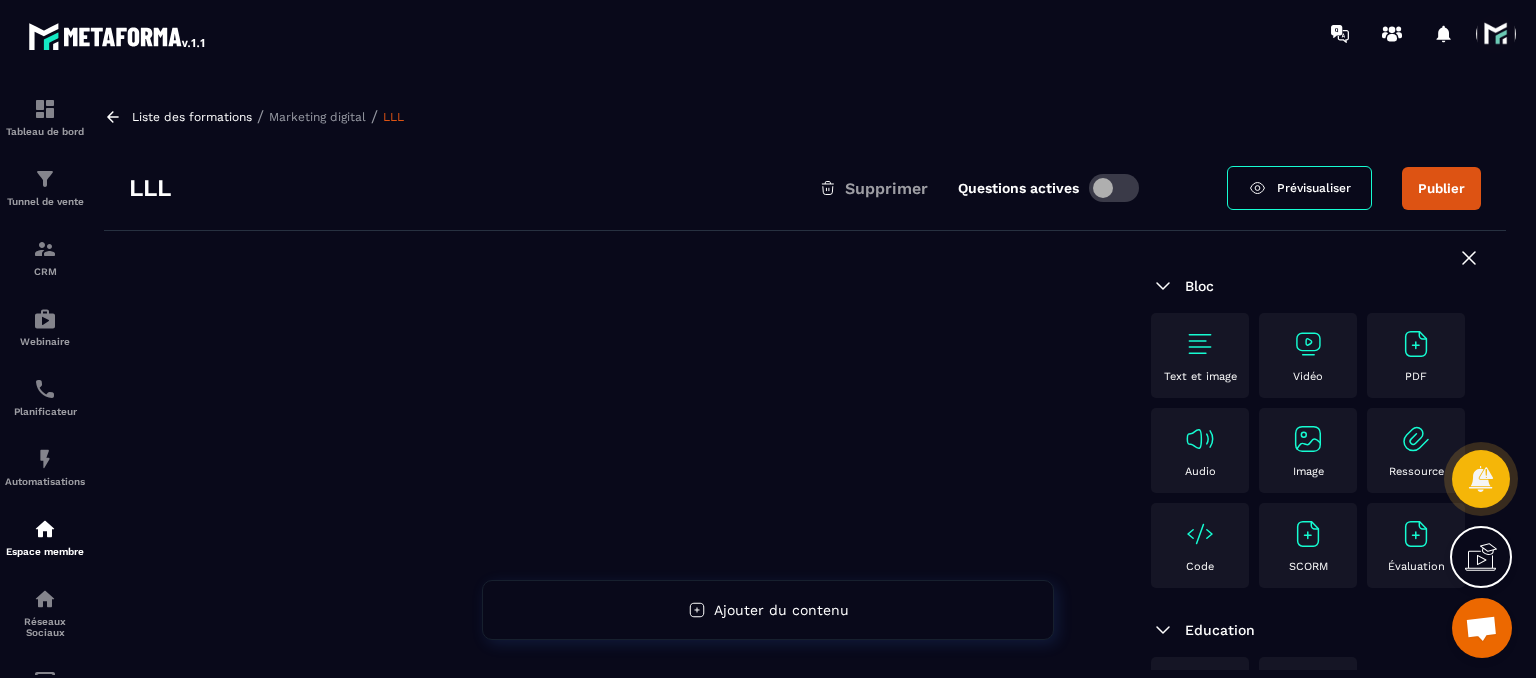 click on "[FIRST] [LAST]" 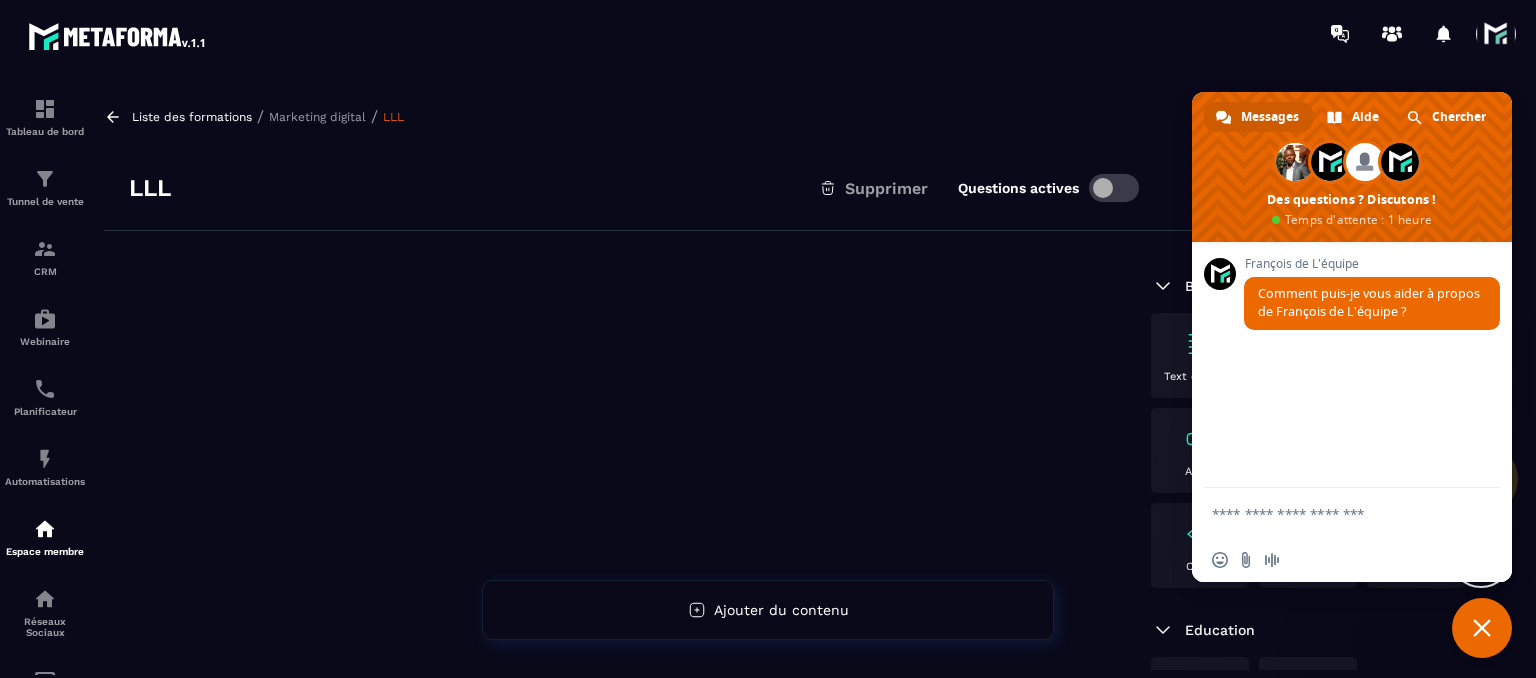 scroll, scrollTop: 0, scrollLeft: 0, axis: both 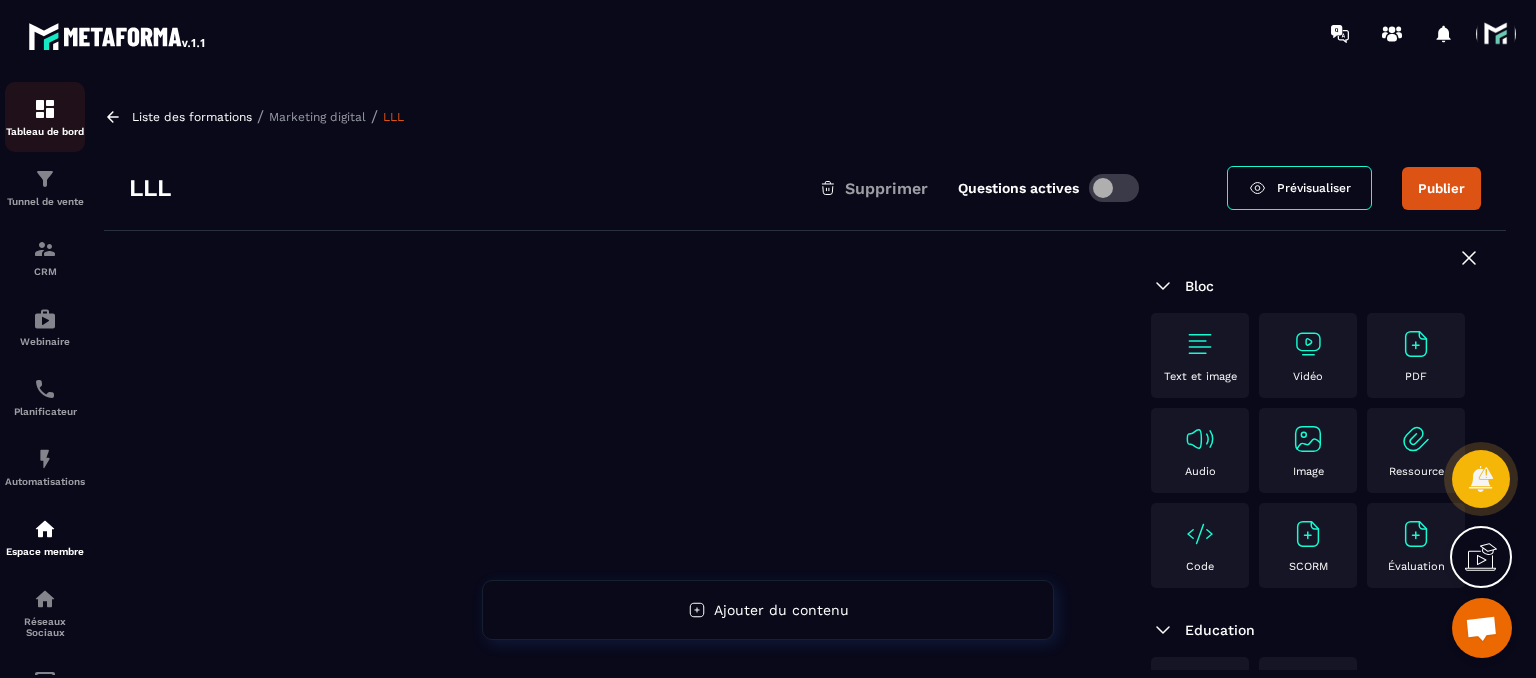 click at bounding box center (45, 109) 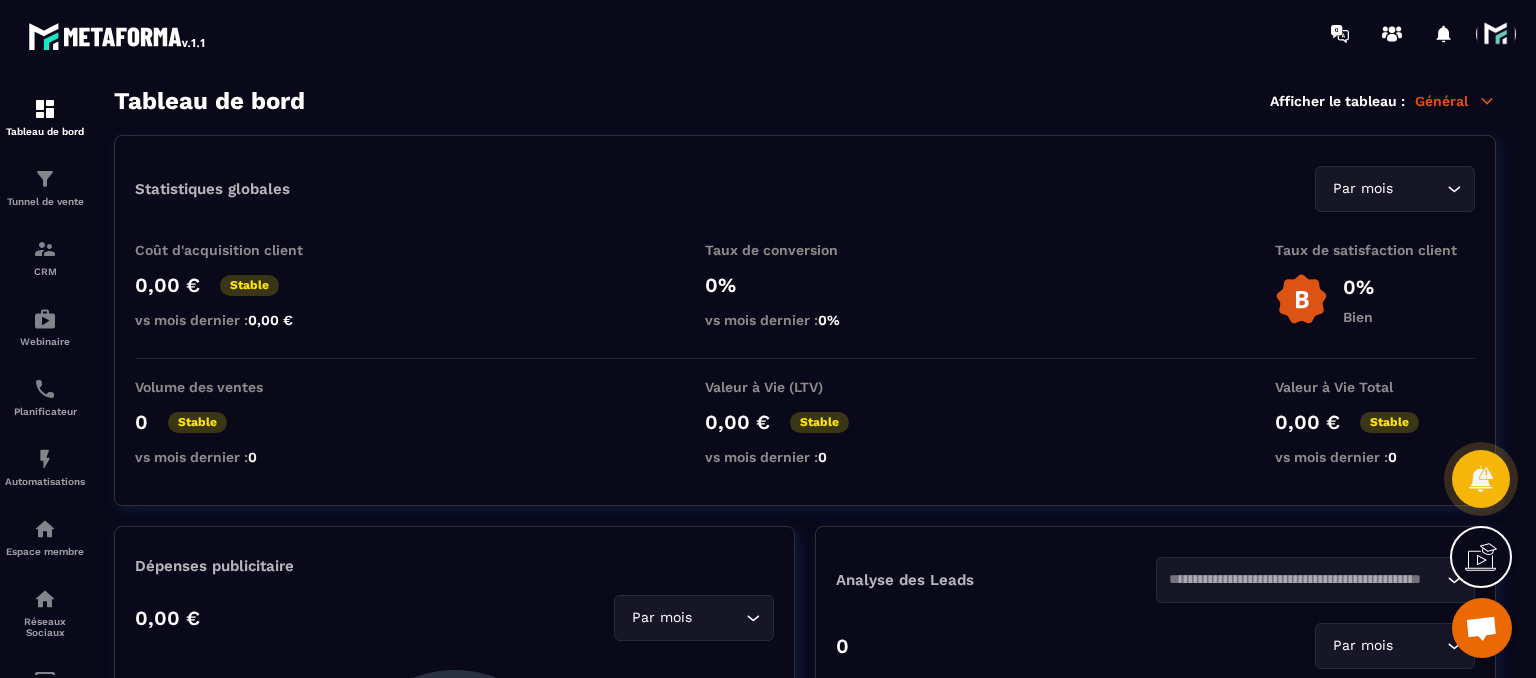 click 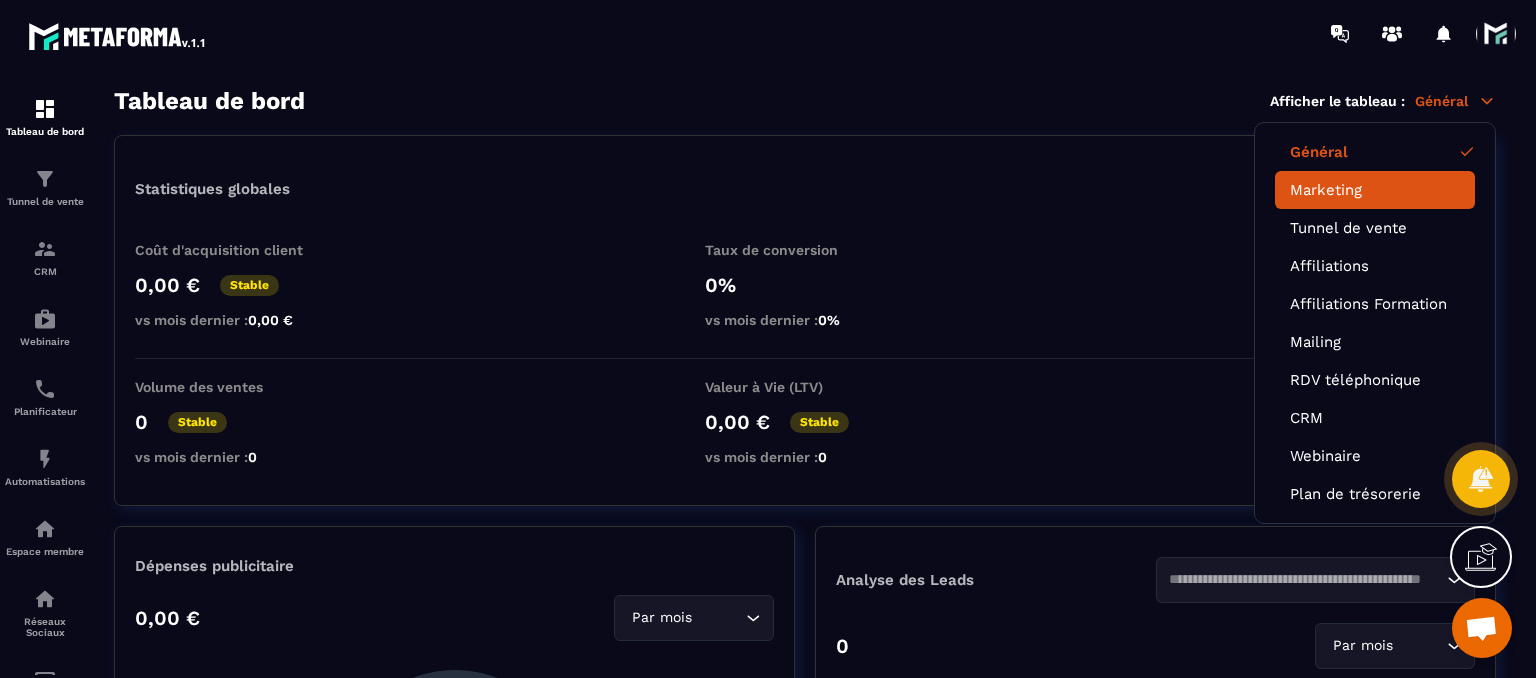 click on "Marketing" at bounding box center (1375, 190) 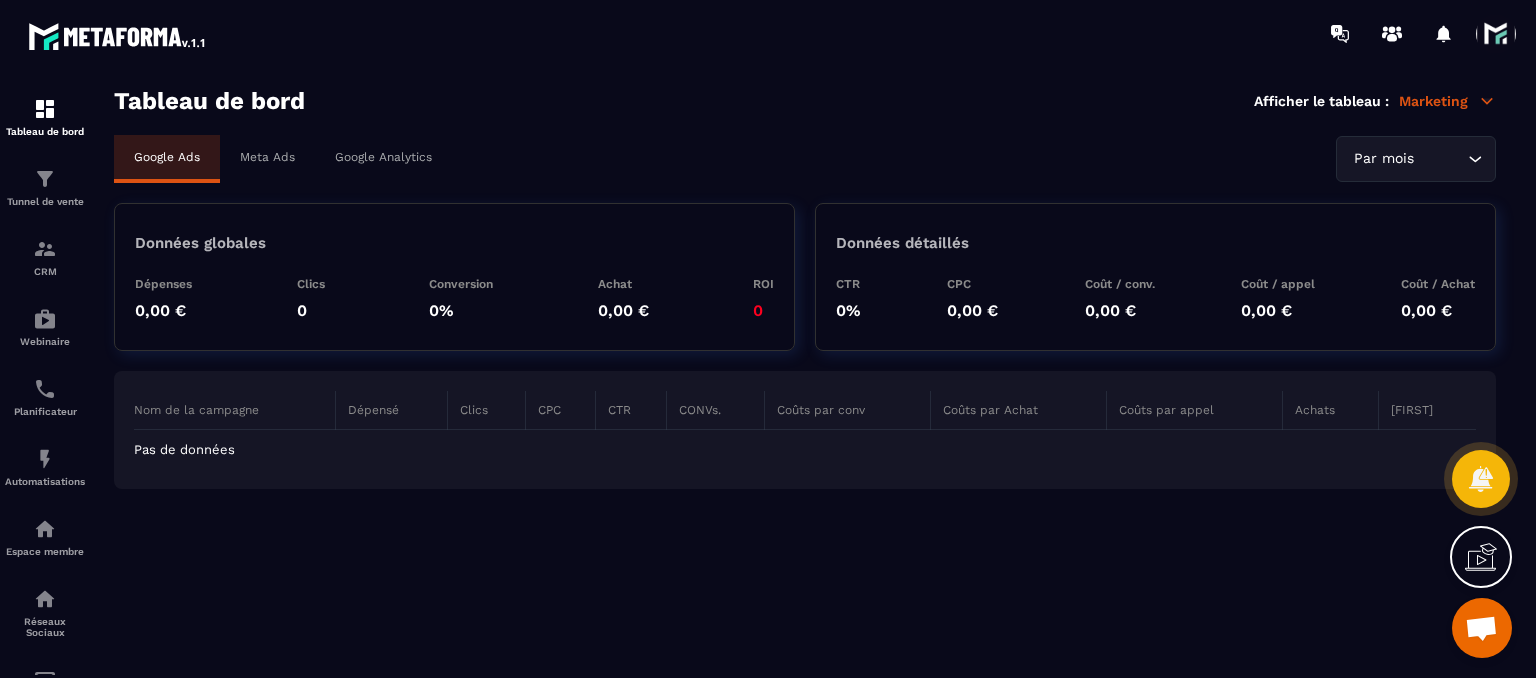 click on "Marketing" at bounding box center [1447, 101] 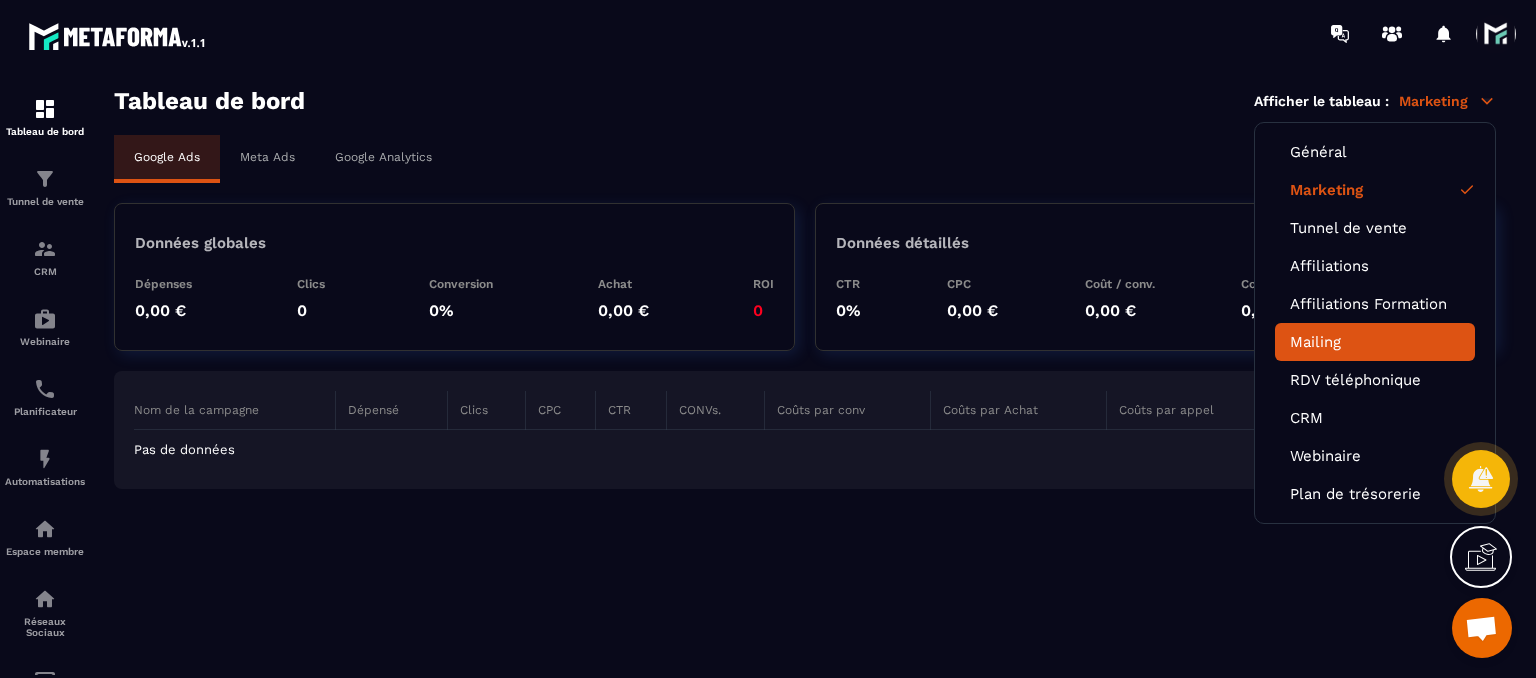 click on "Mailing" 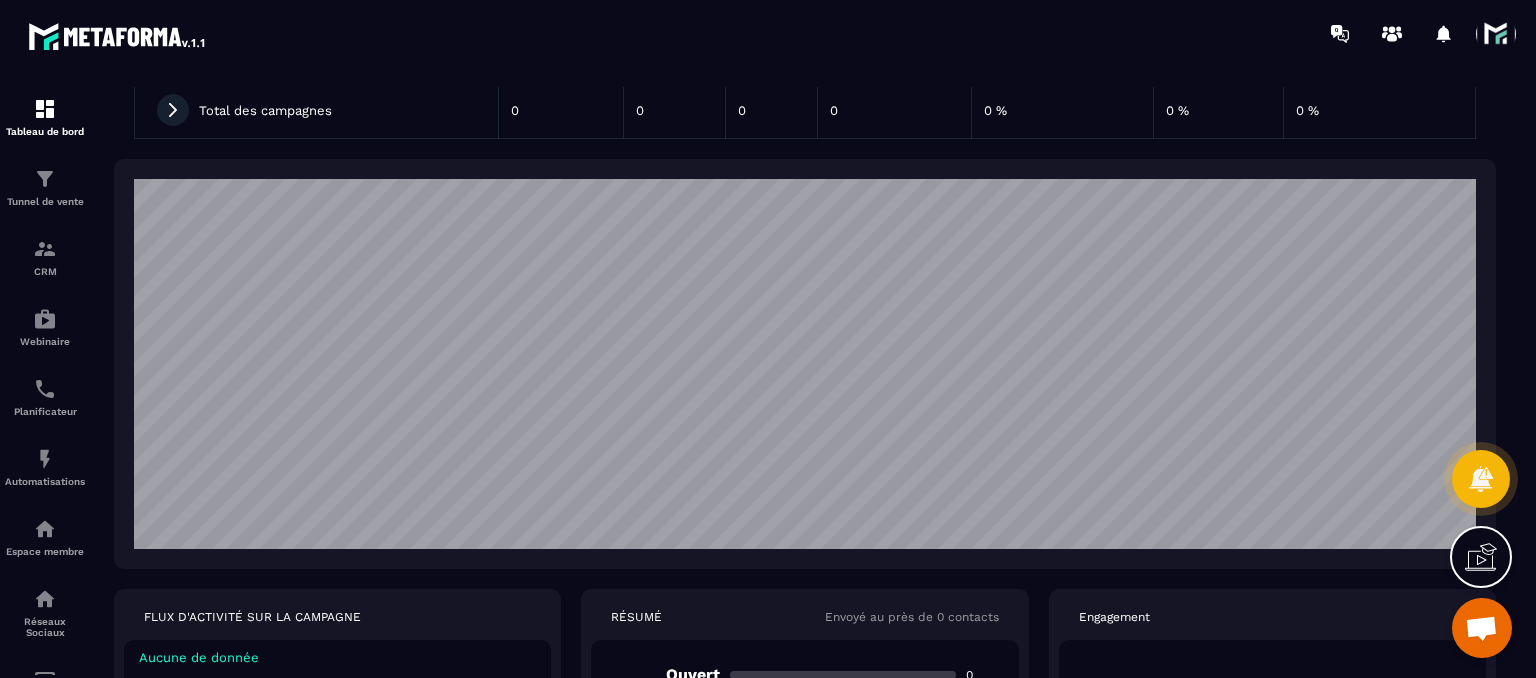 scroll, scrollTop: 0, scrollLeft: 0, axis: both 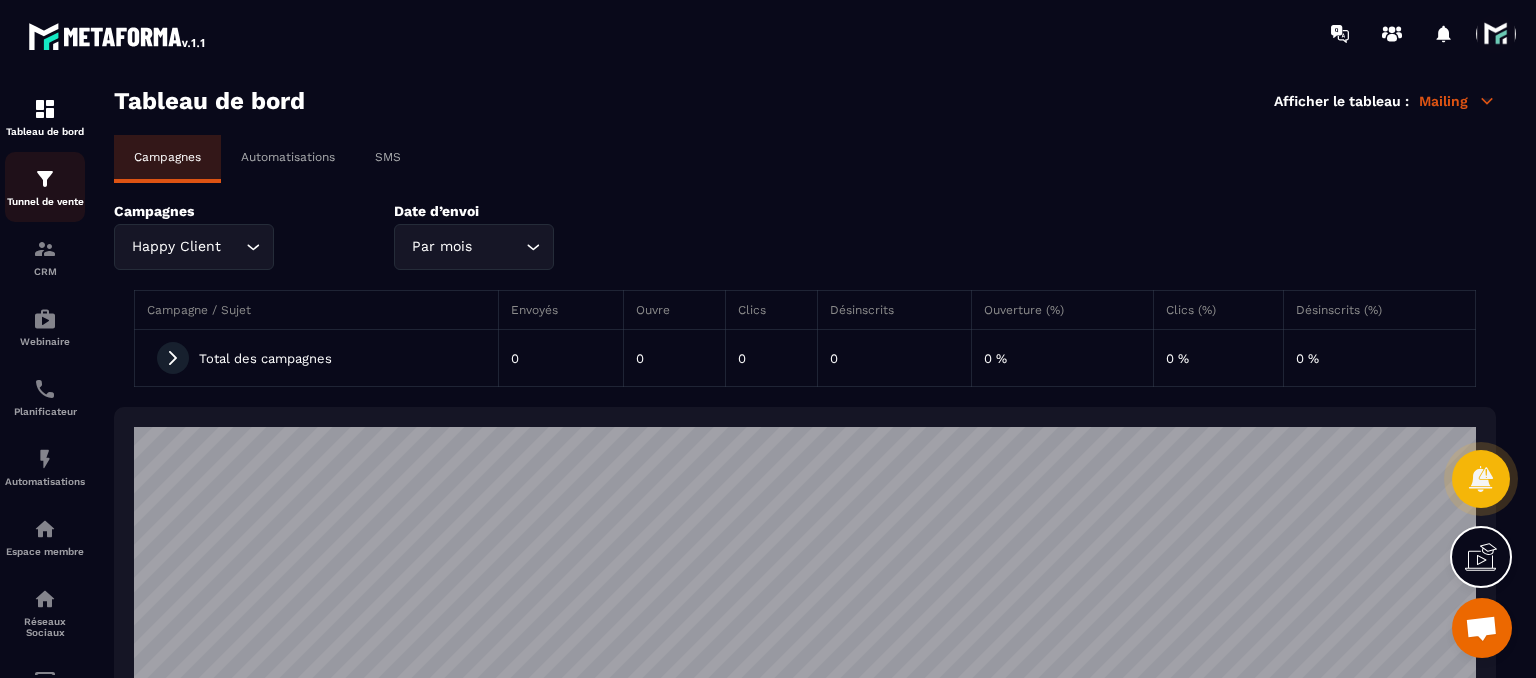 click on "Tunnel de vente" at bounding box center [45, 201] 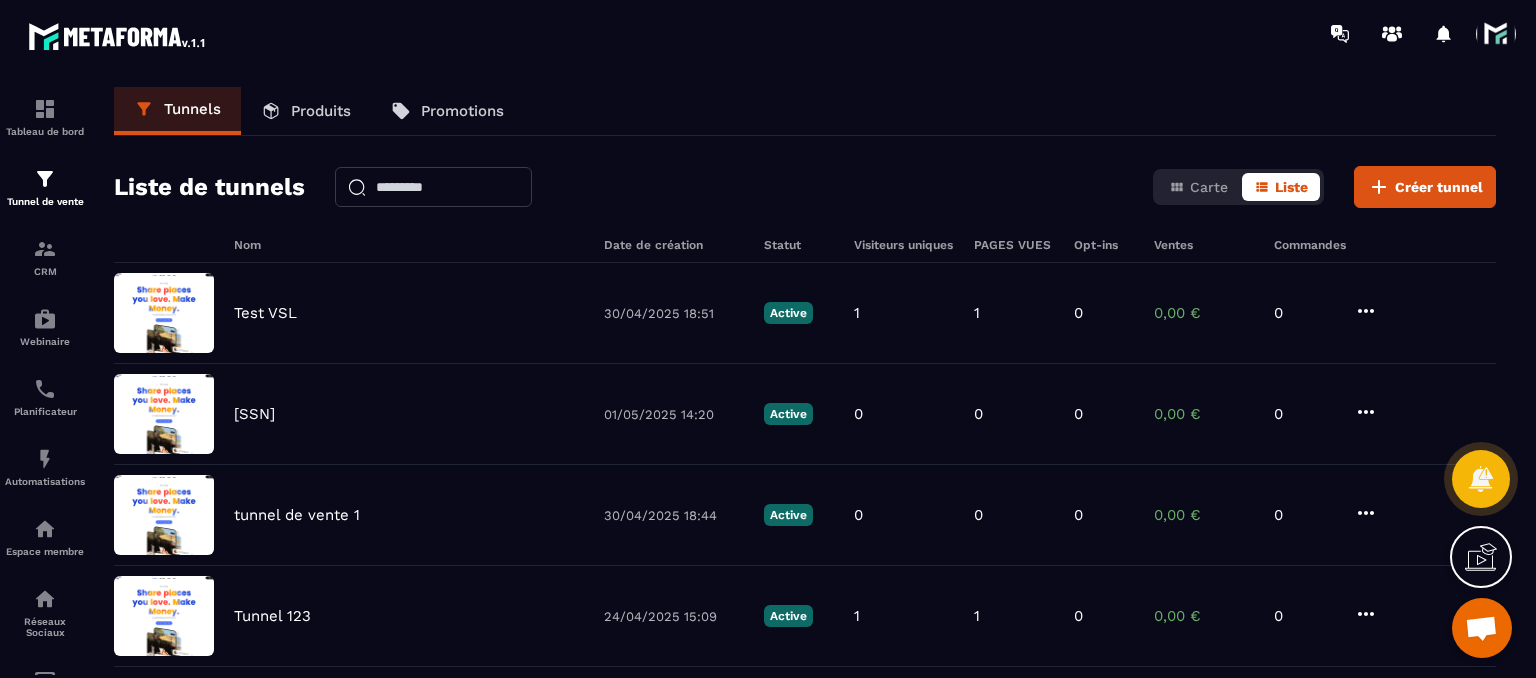 click on "Produits" at bounding box center [306, 111] 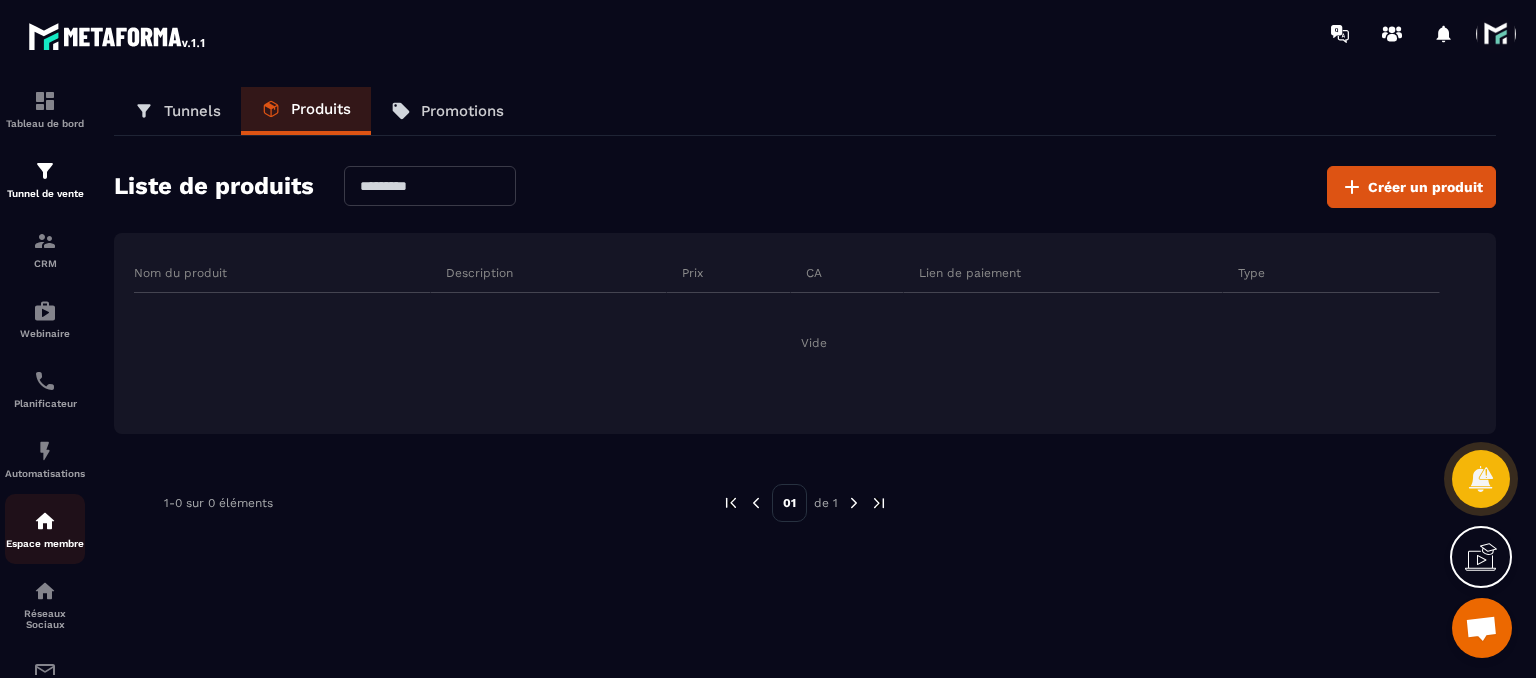 scroll, scrollTop: 0, scrollLeft: 0, axis: both 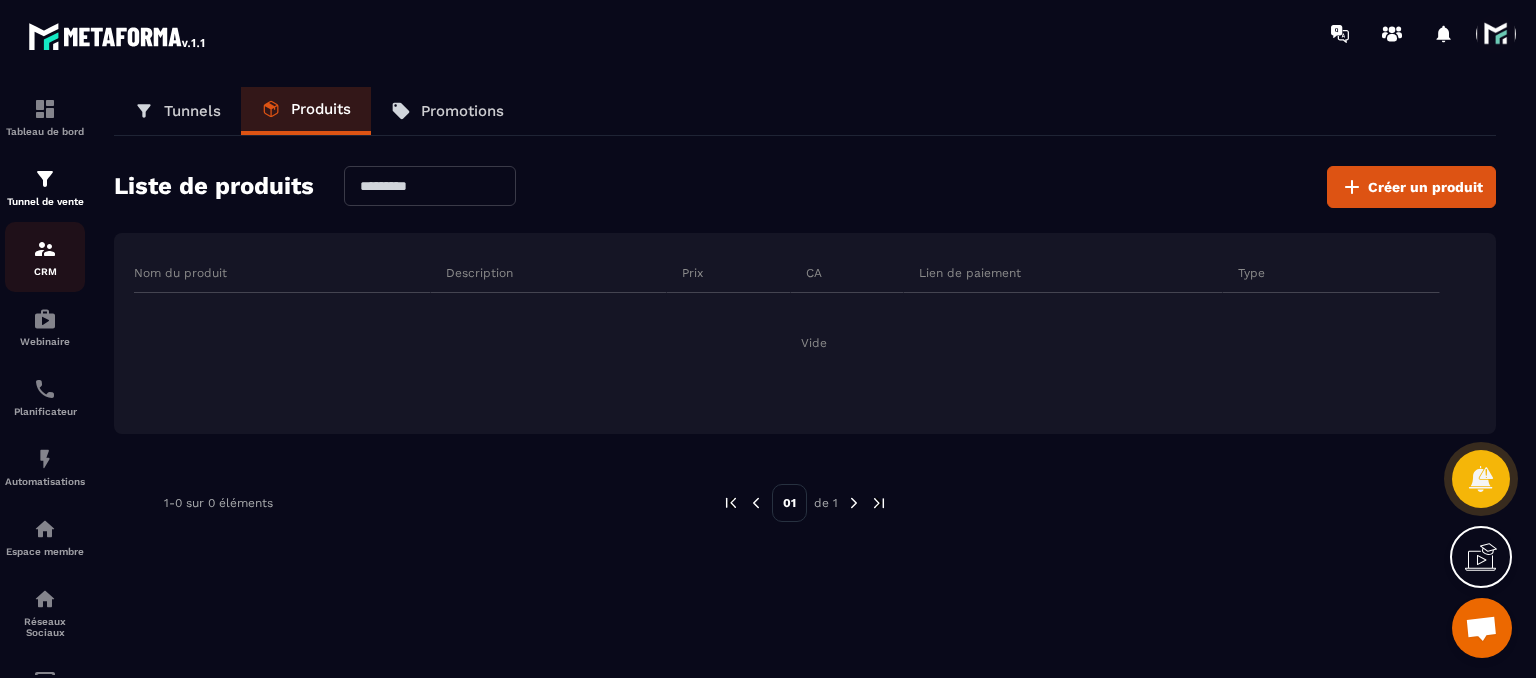 click on "CRM" 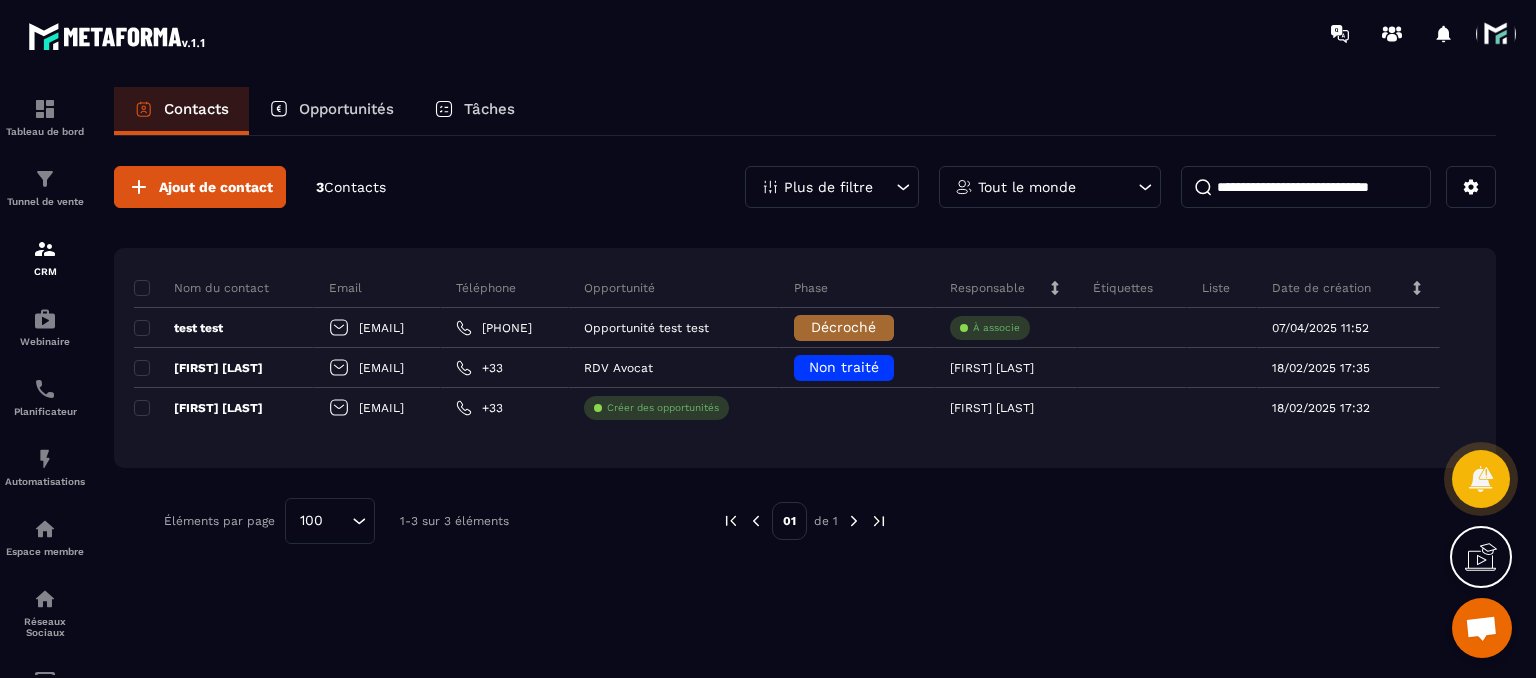 click on "Opportunités" at bounding box center (346, 109) 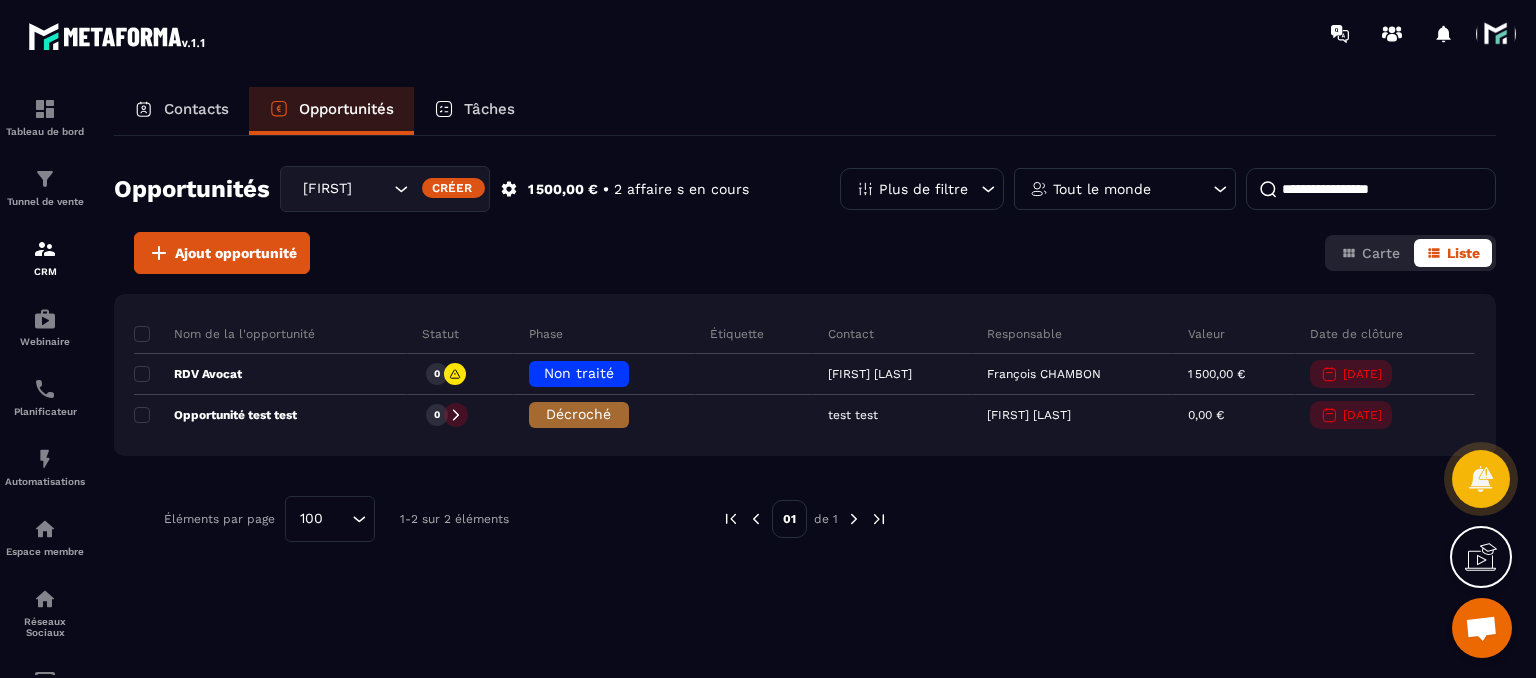 click on "Tâches" at bounding box center (474, 111) 